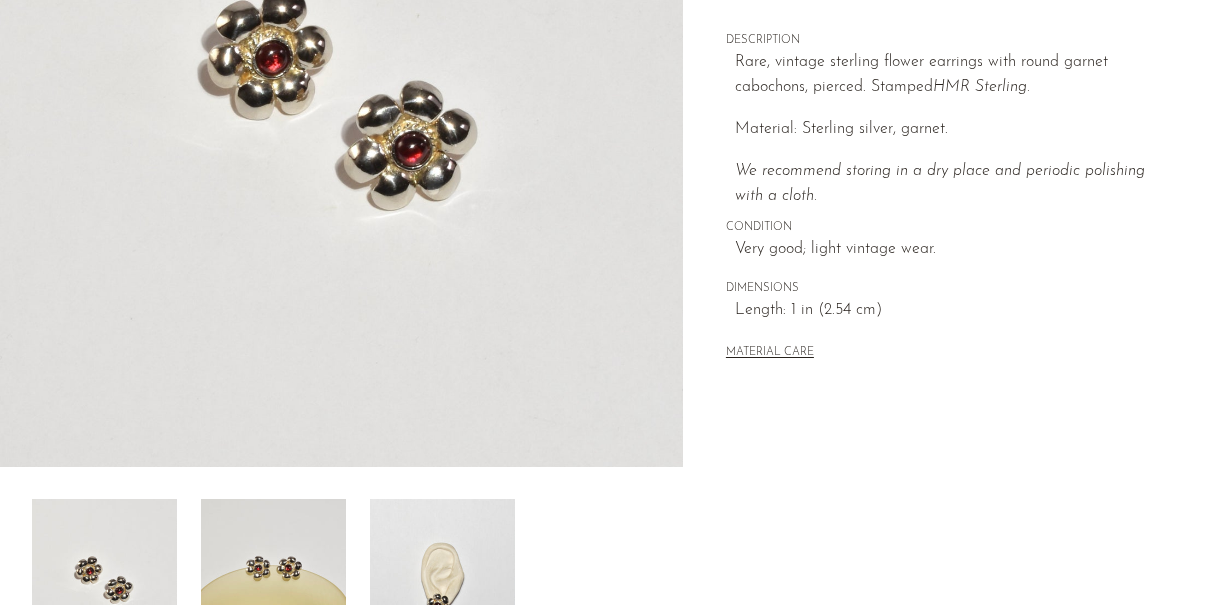 scroll, scrollTop: 637, scrollLeft: 0, axis: vertical 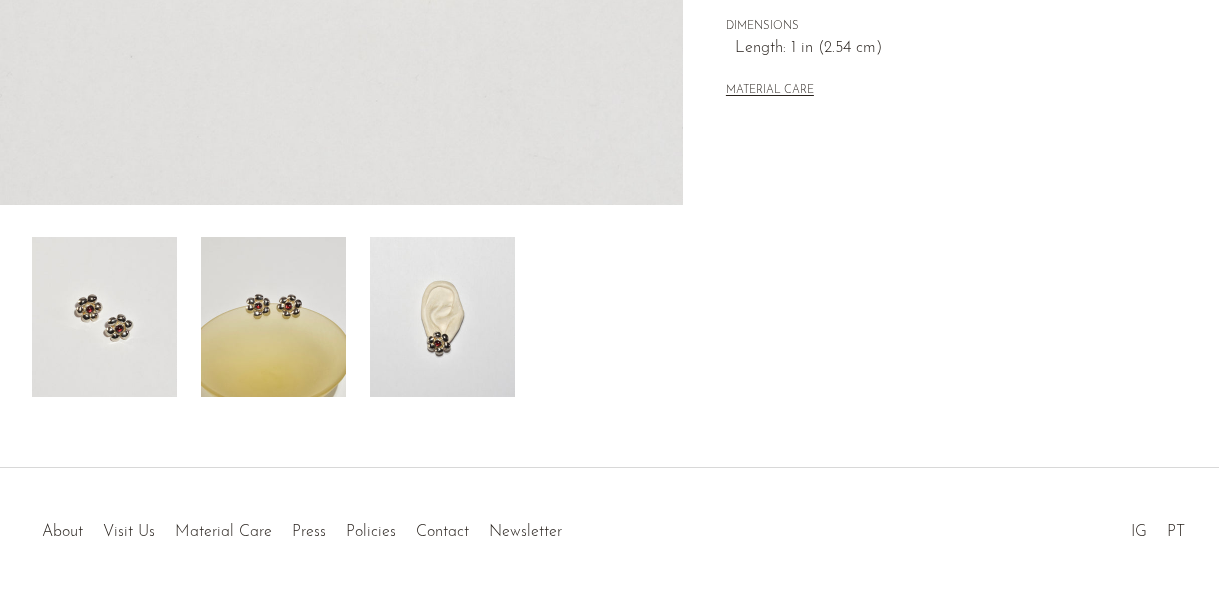 click at bounding box center (442, 317) 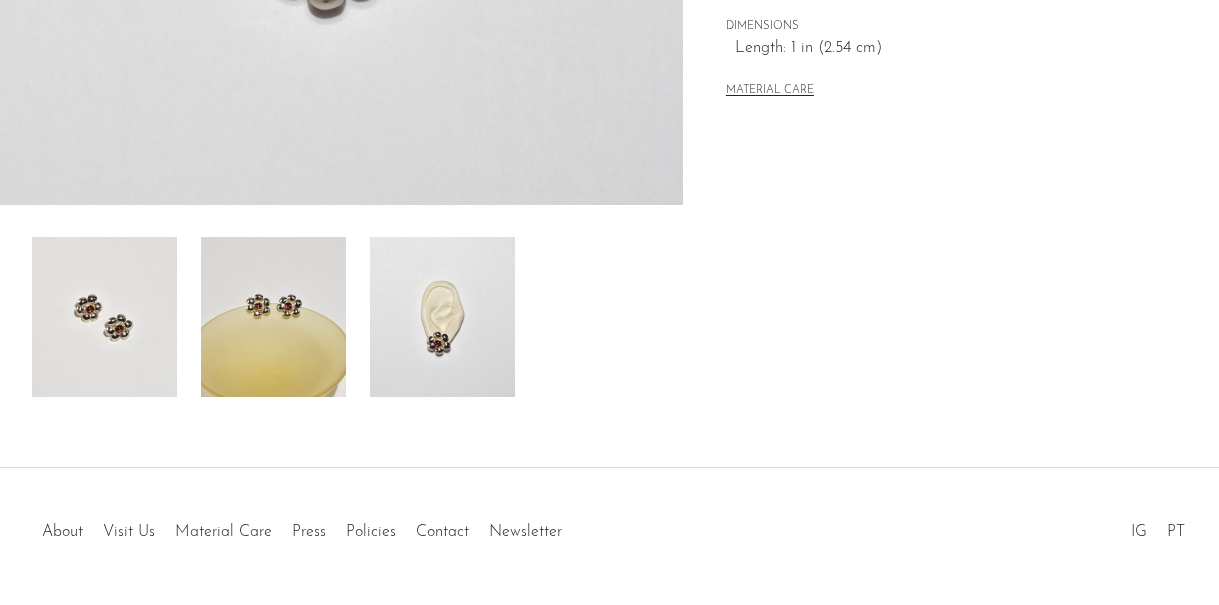 click at bounding box center (442, 317) 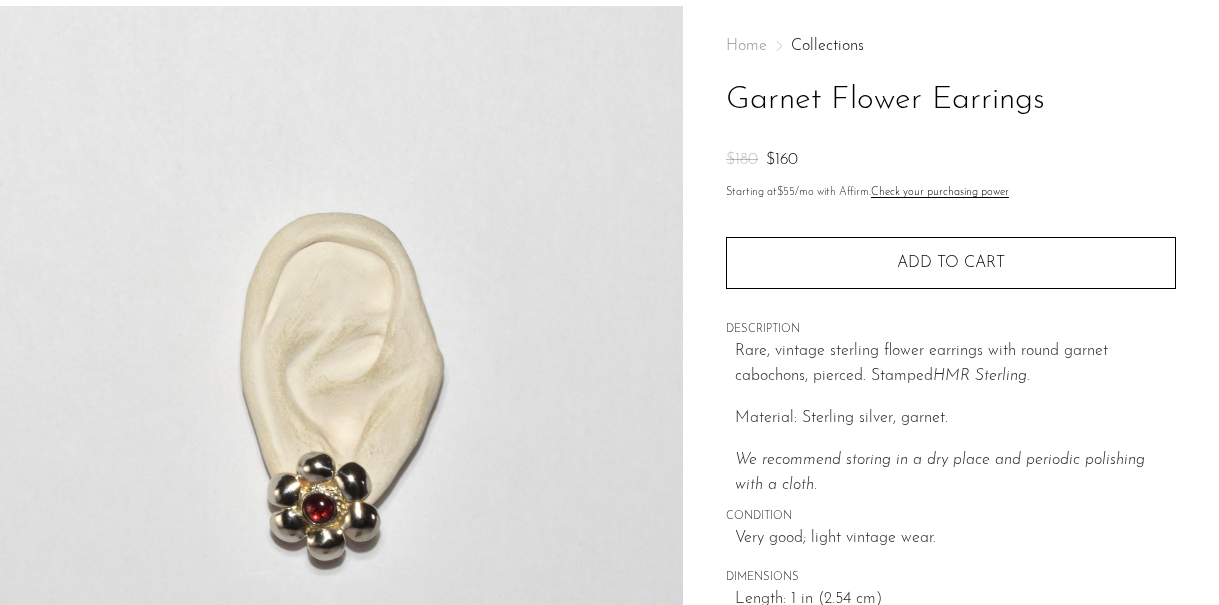 scroll, scrollTop: 0, scrollLeft: 0, axis: both 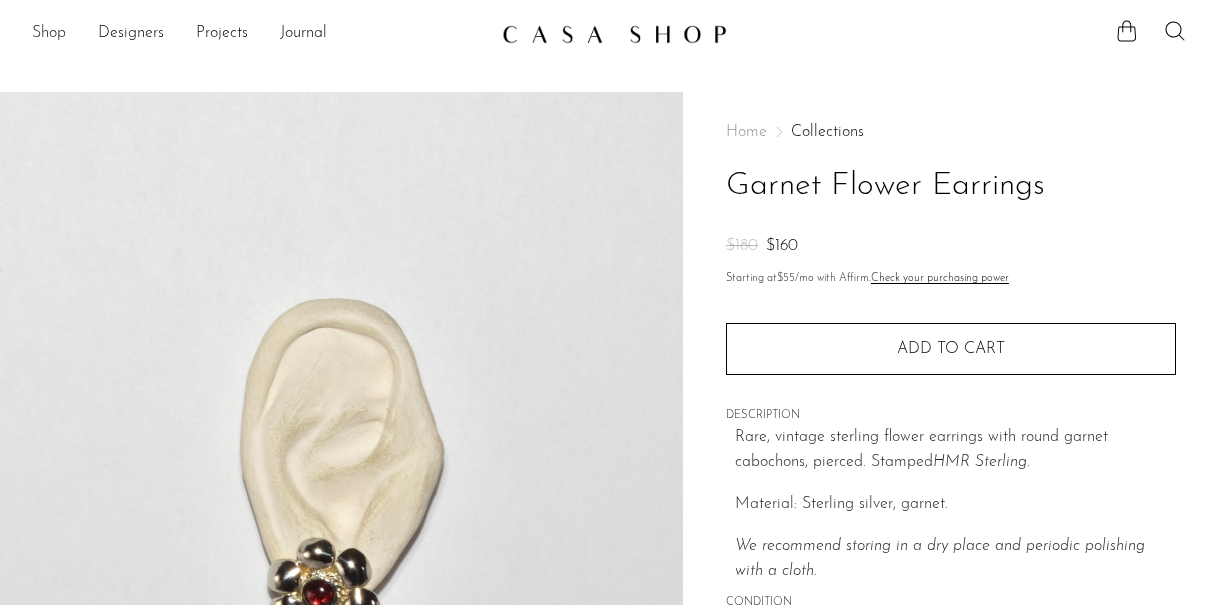 click on "Shop" at bounding box center [49, 34] 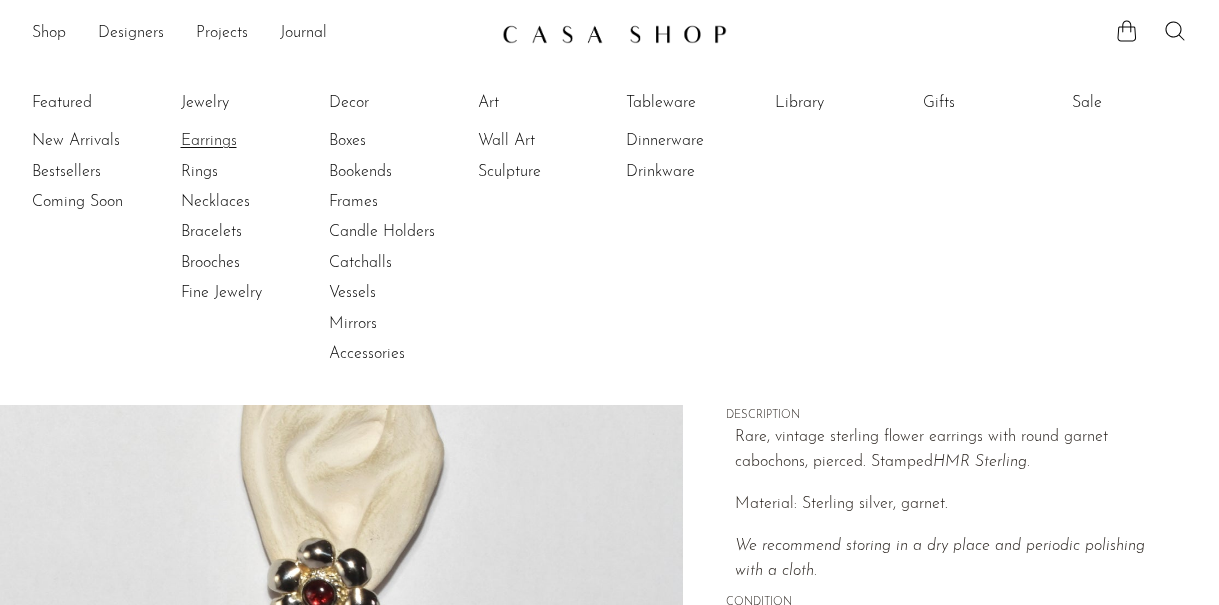 click on "Earrings" at bounding box center (256, 141) 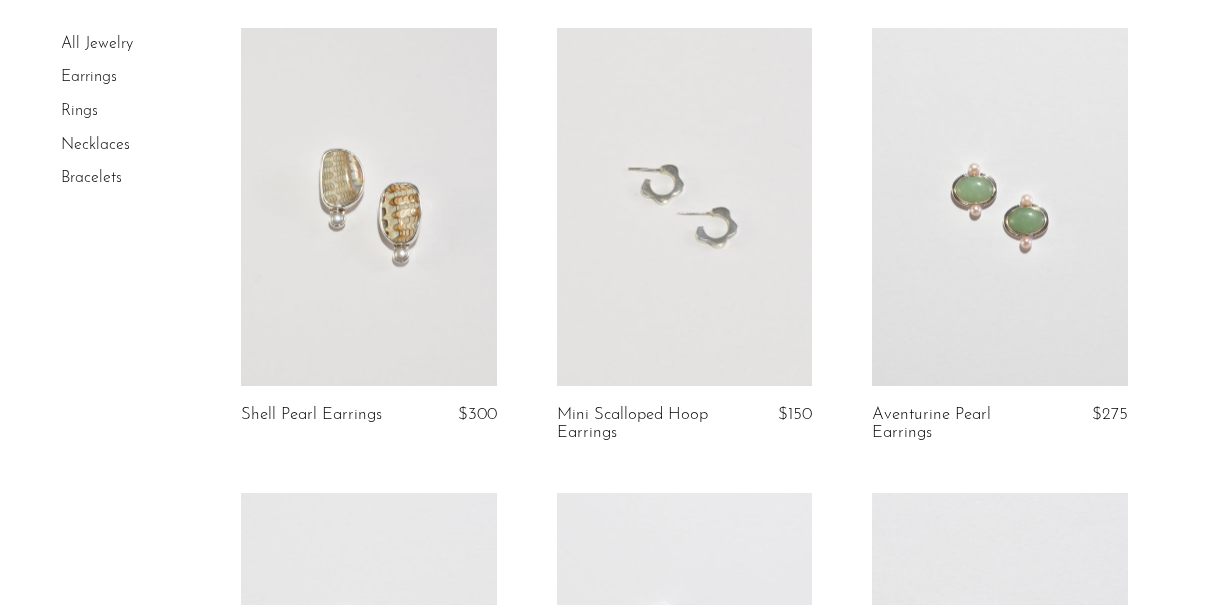 scroll, scrollTop: 179, scrollLeft: 0, axis: vertical 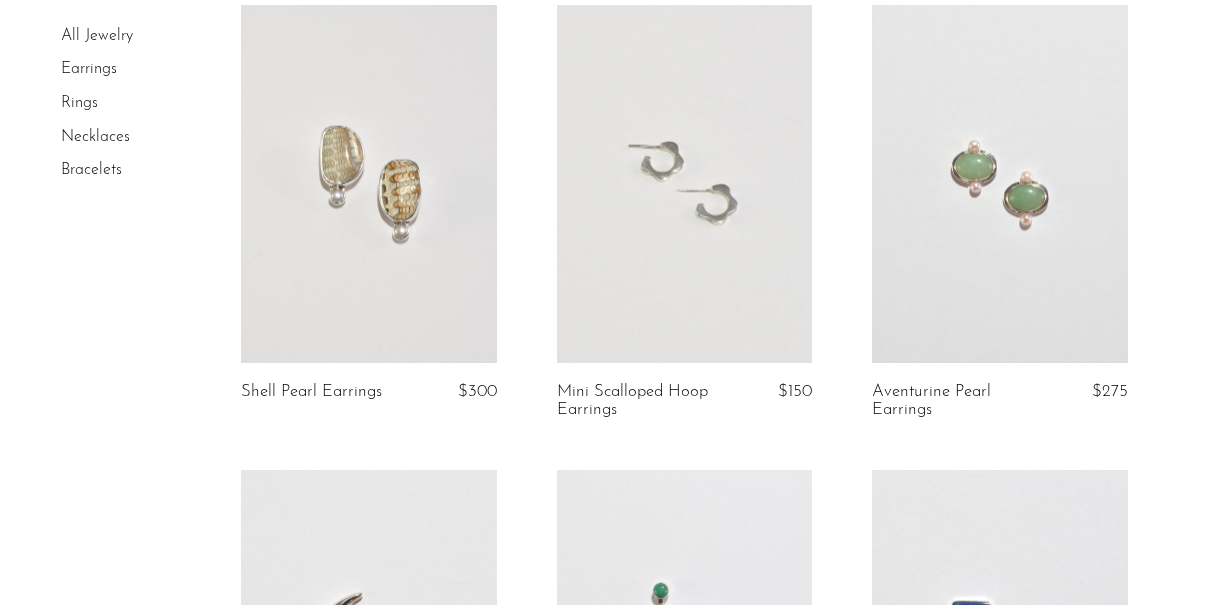 click at bounding box center [1000, 184] 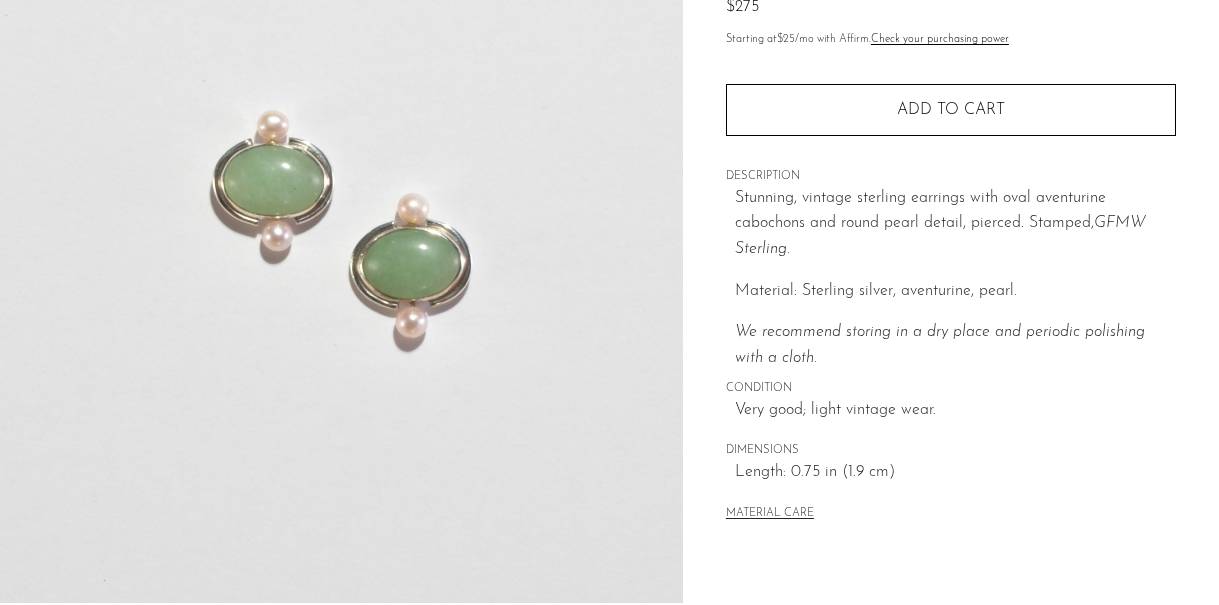 scroll, scrollTop: 480, scrollLeft: 0, axis: vertical 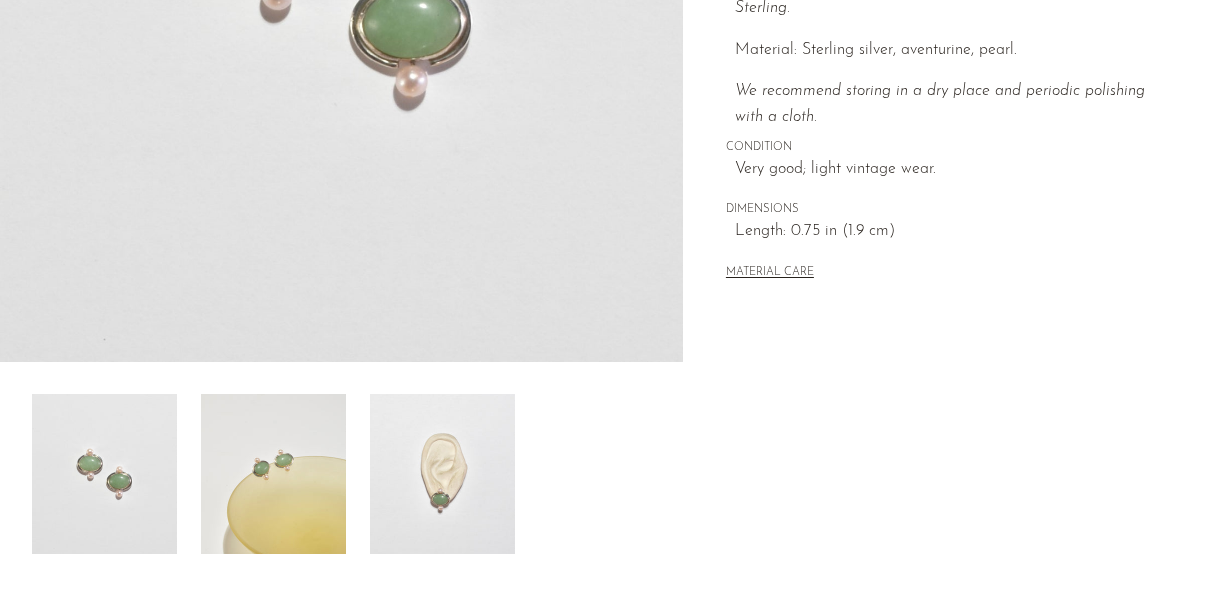 click at bounding box center (442, 474) 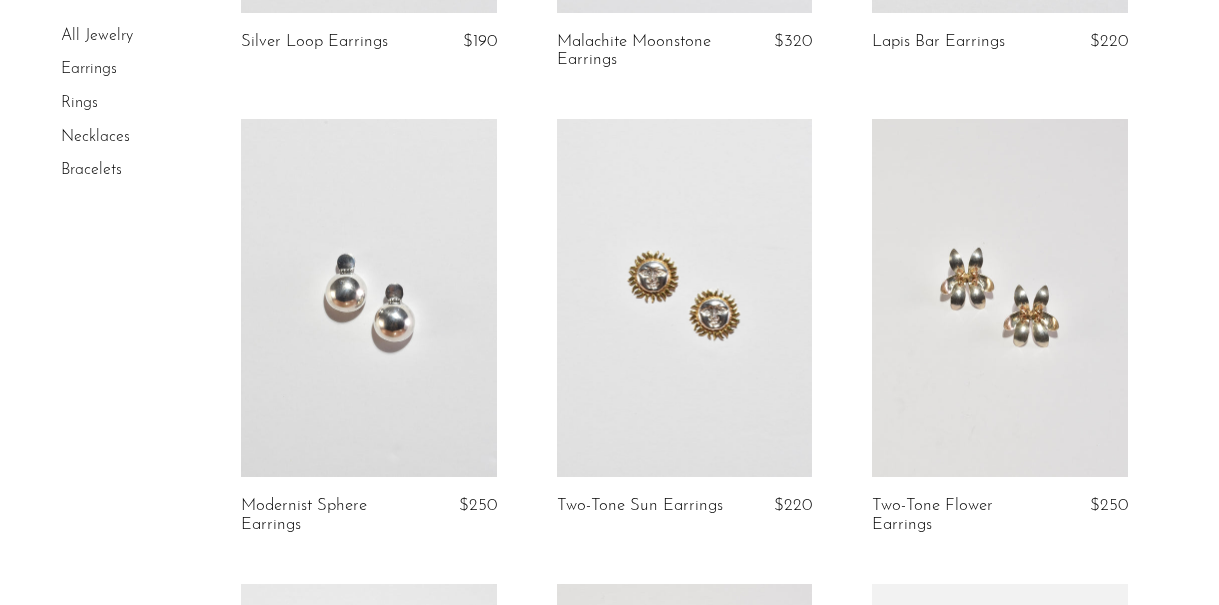 scroll, scrollTop: 1091, scrollLeft: 0, axis: vertical 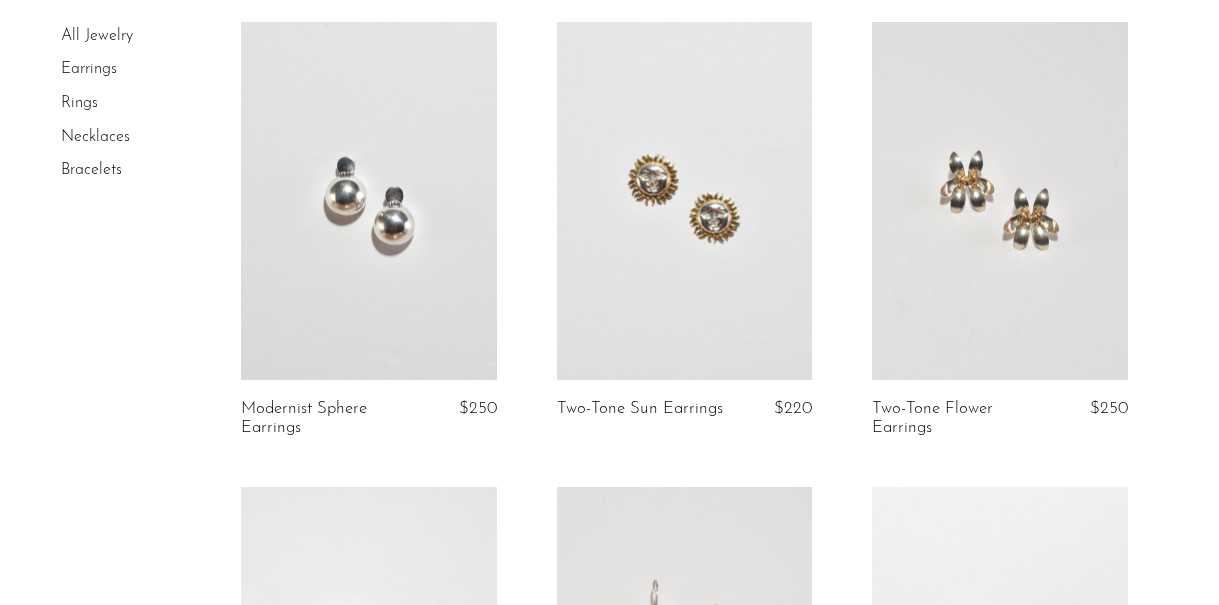 click at bounding box center (369, 201) 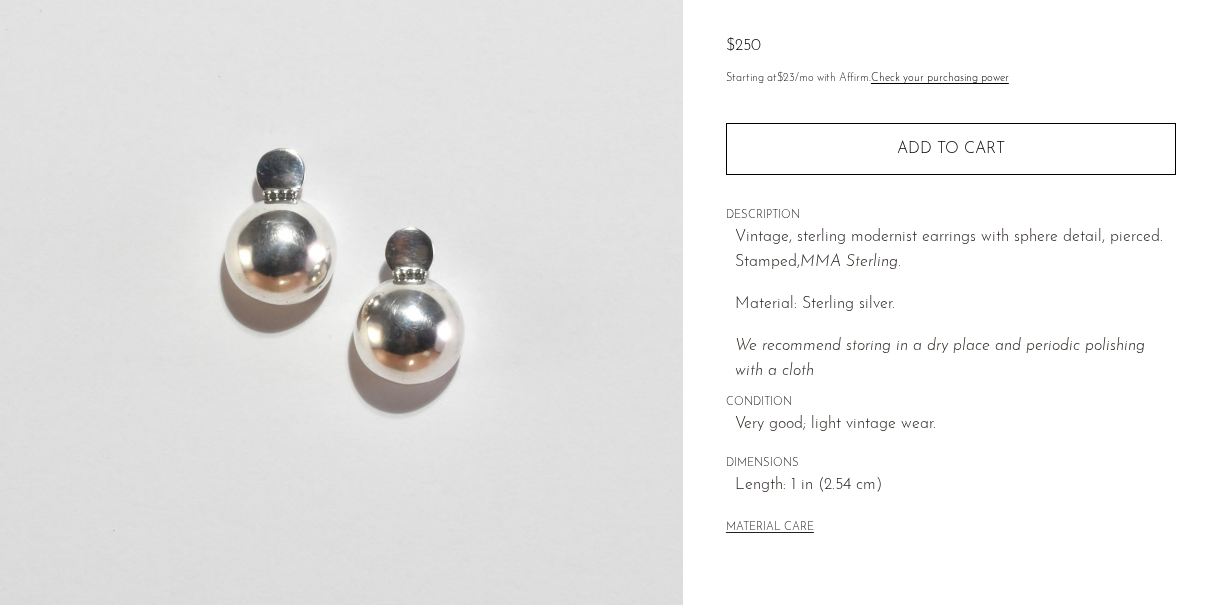 scroll, scrollTop: 400, scrollLeft: 0, axis: vertical 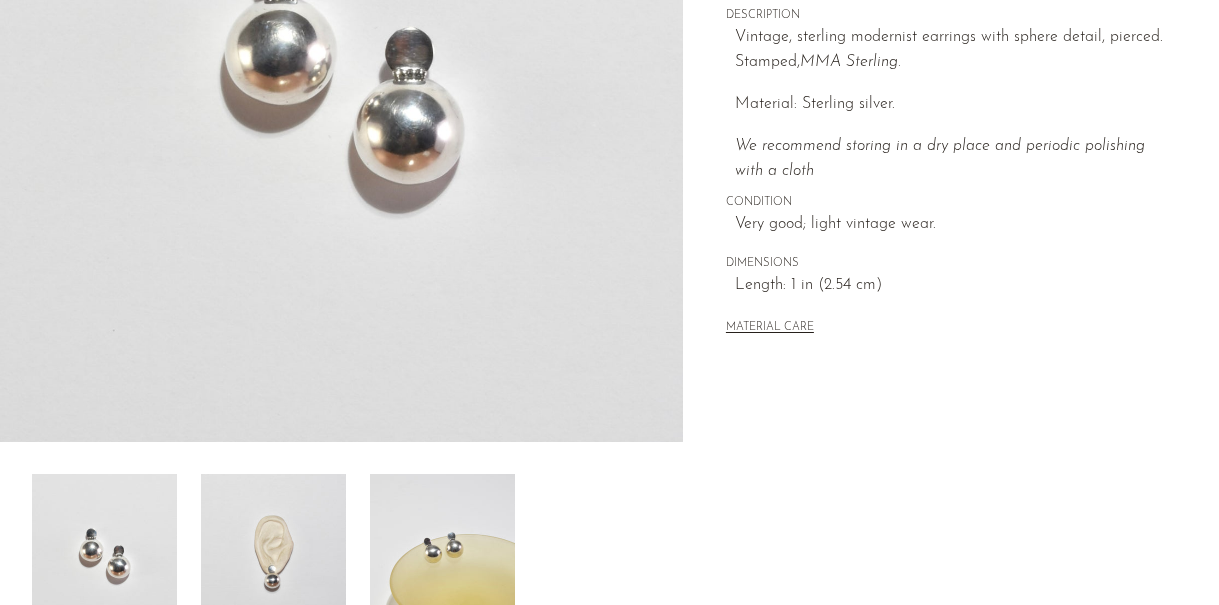 click at bounding box center [273, 554] 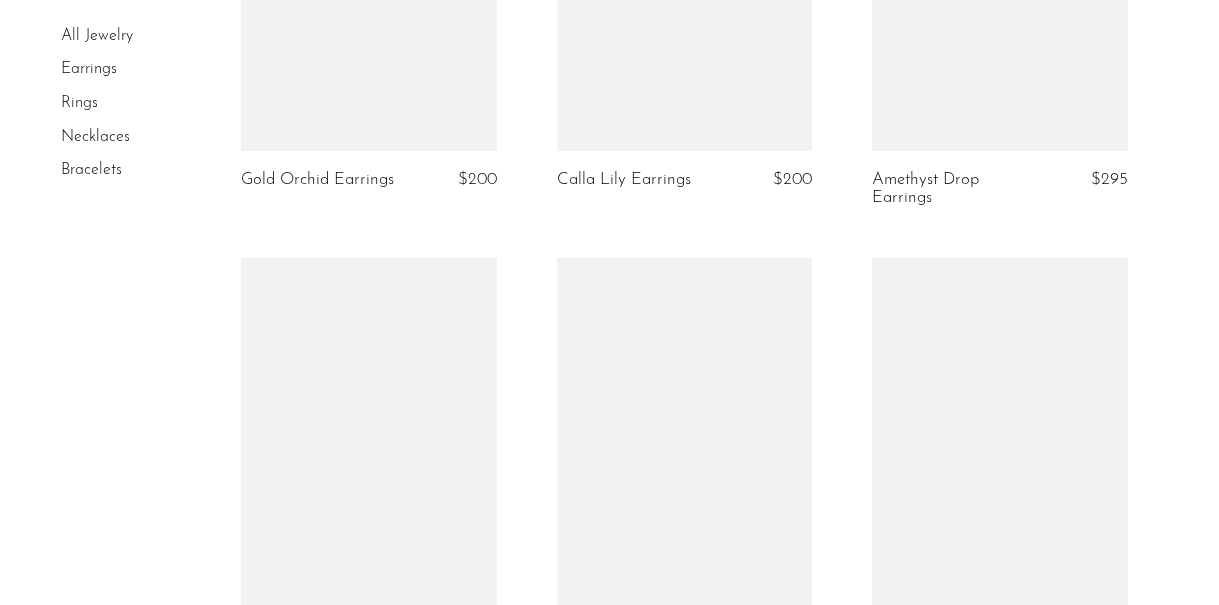 scroll, scrollTop: 3276, scrollLeft: 0, axis: vertical 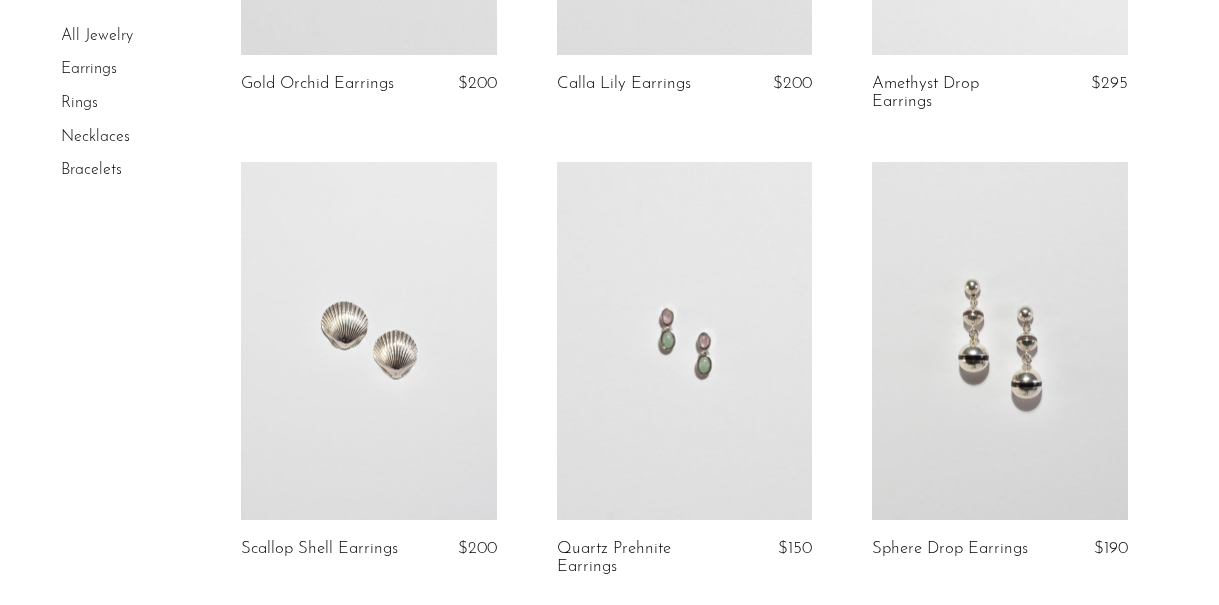 click at bounding box center (685, 341) 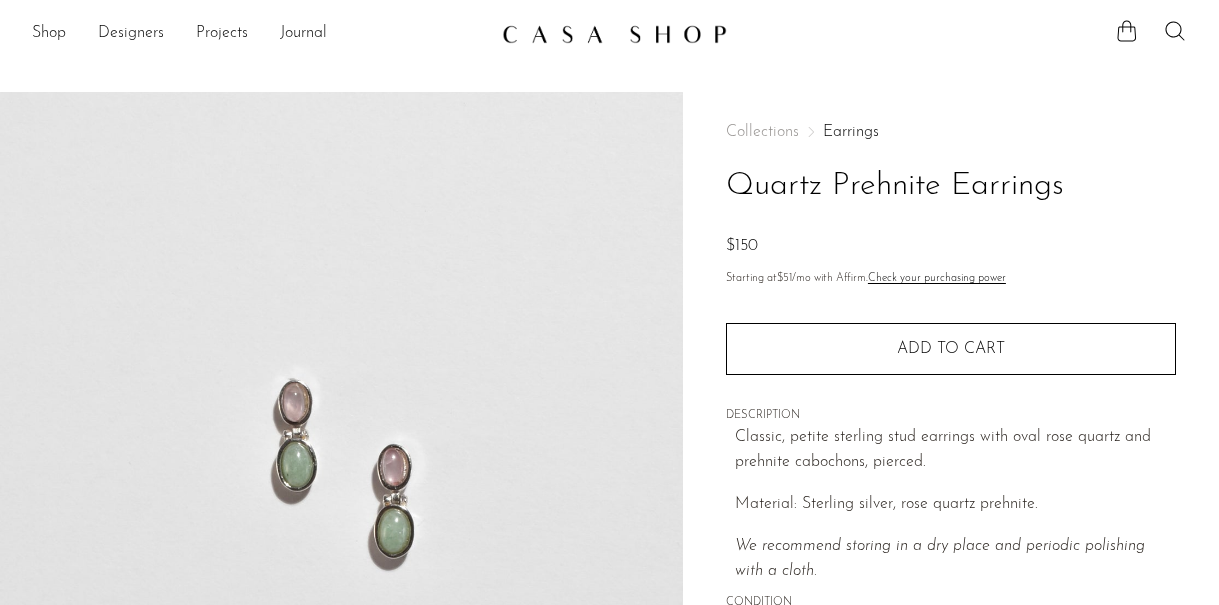 scroll, scrollTop: 697, scrollLeft: 0, axis: vertical 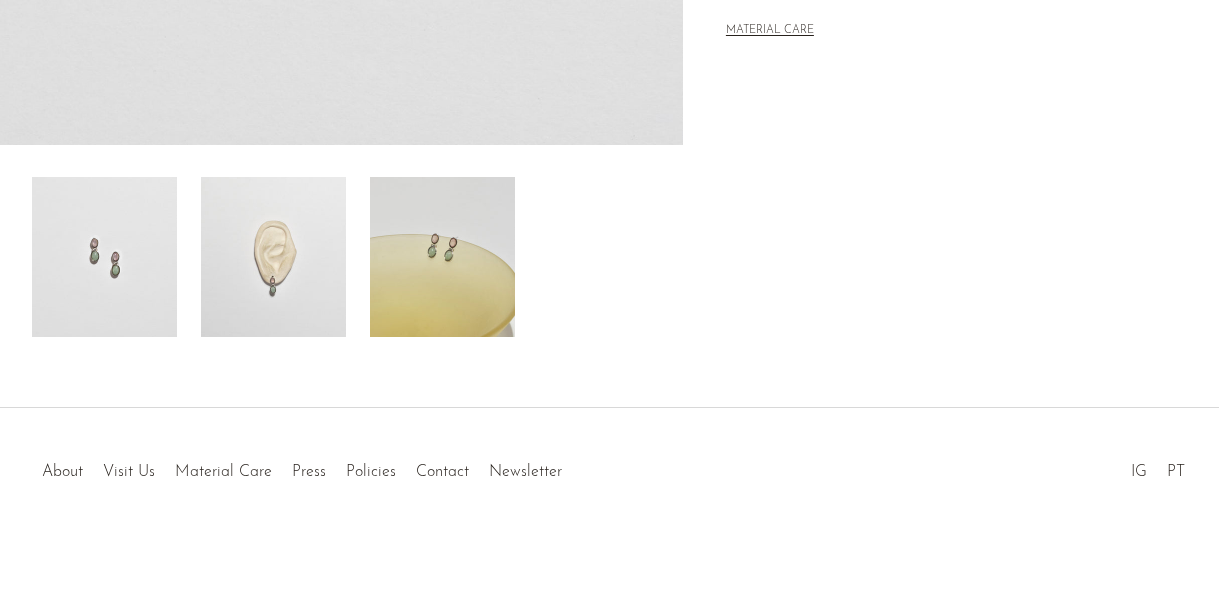 click at bounding box center (273, 257) 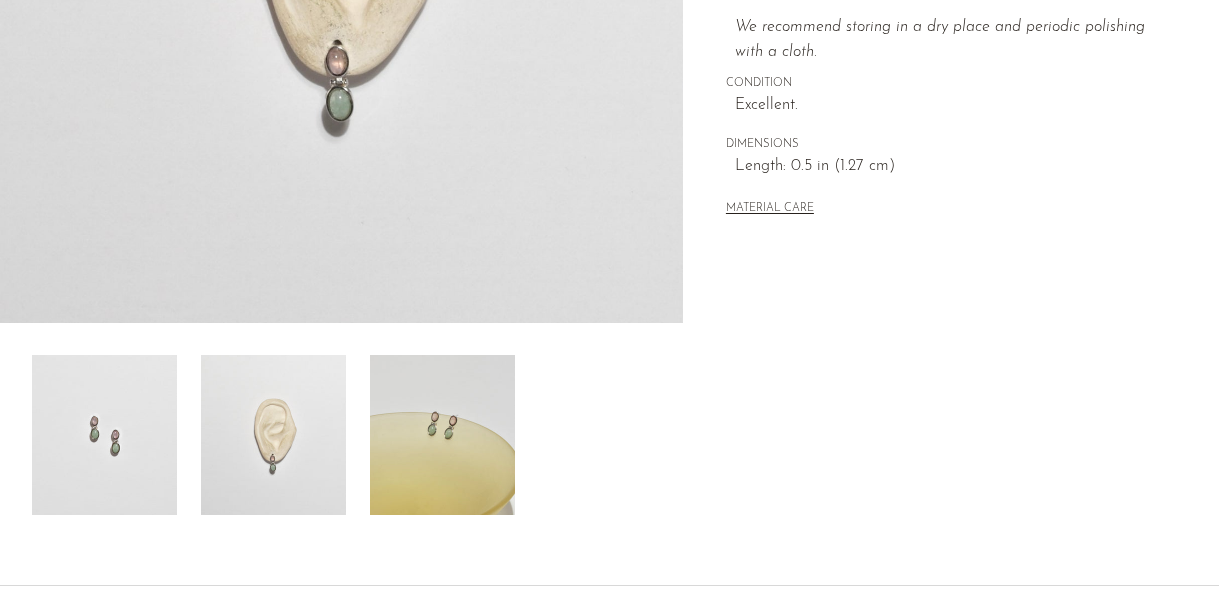 scroll, scrollTop: 286, scrollLeft: 0, axis: vertical 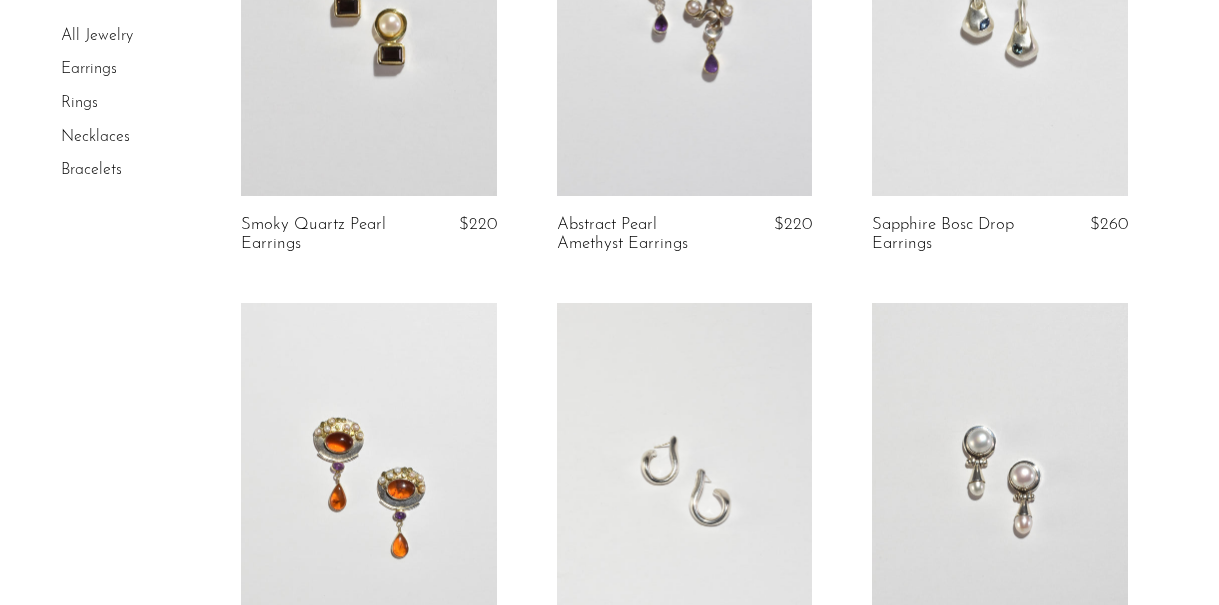 click at bounding box center (1000, 17) 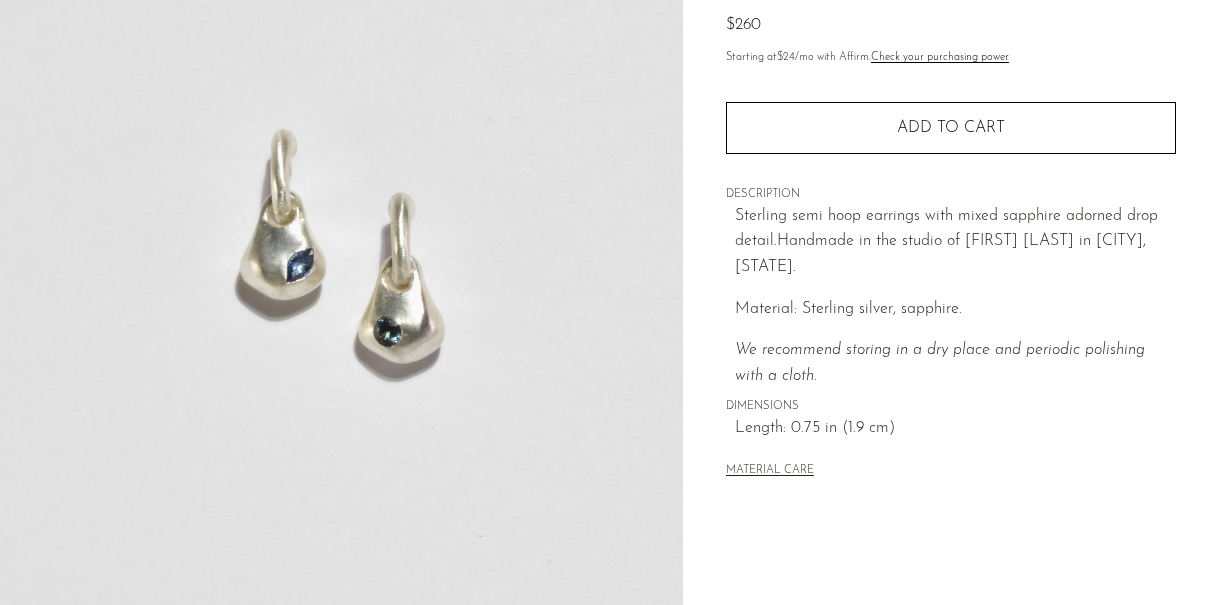 scroll, scrollTop: 697, scrollLeft: 0, axis: vertical 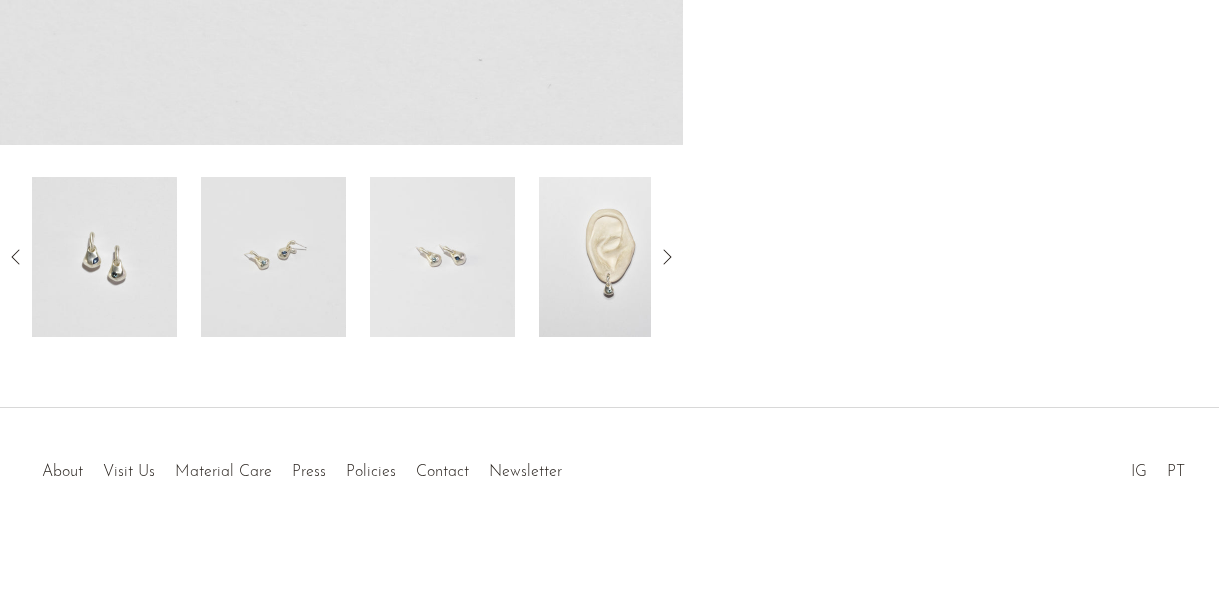 click at bounding box center [611, 257] 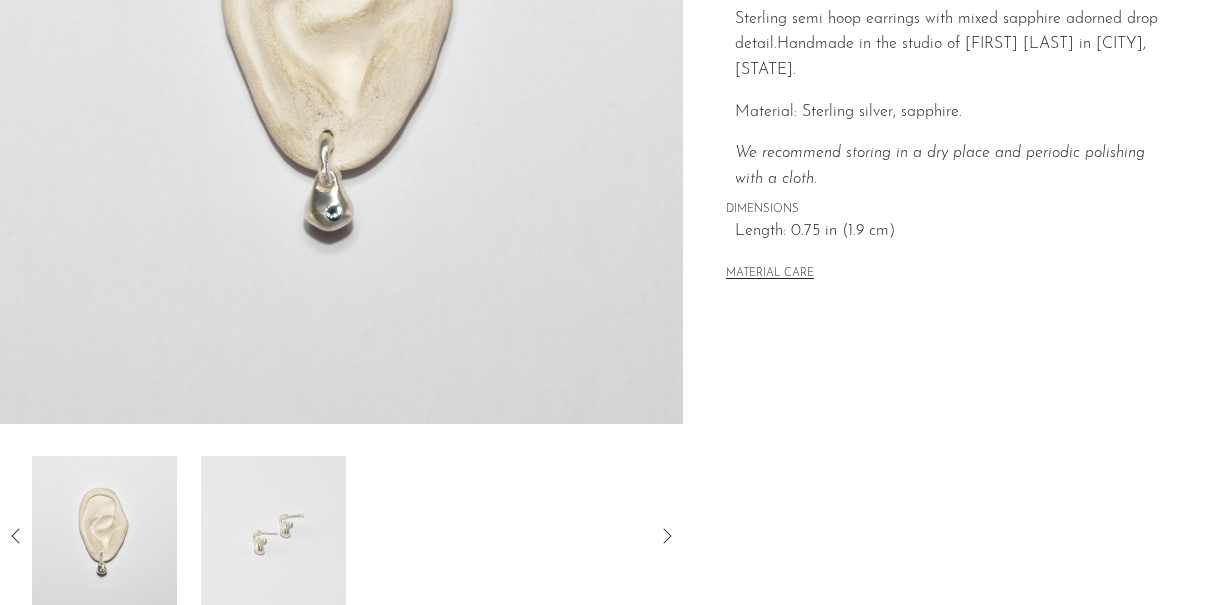 scroll, scrollTop: 417, scrollLeft: 0, axis: vertical 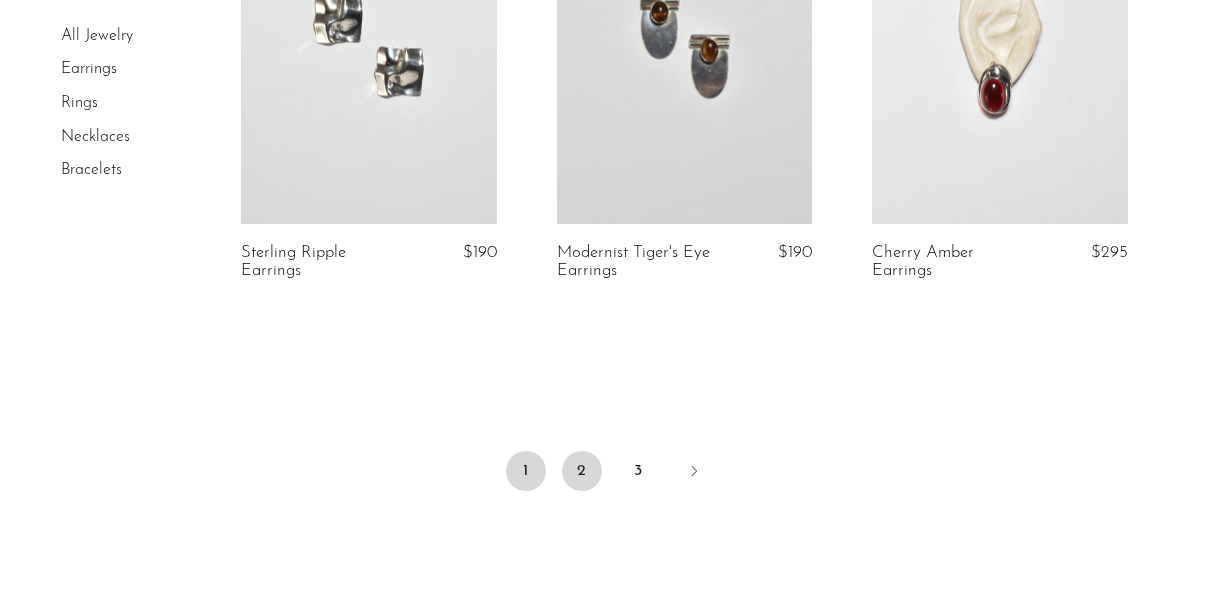click on "2" at bounding box center [582, 471] 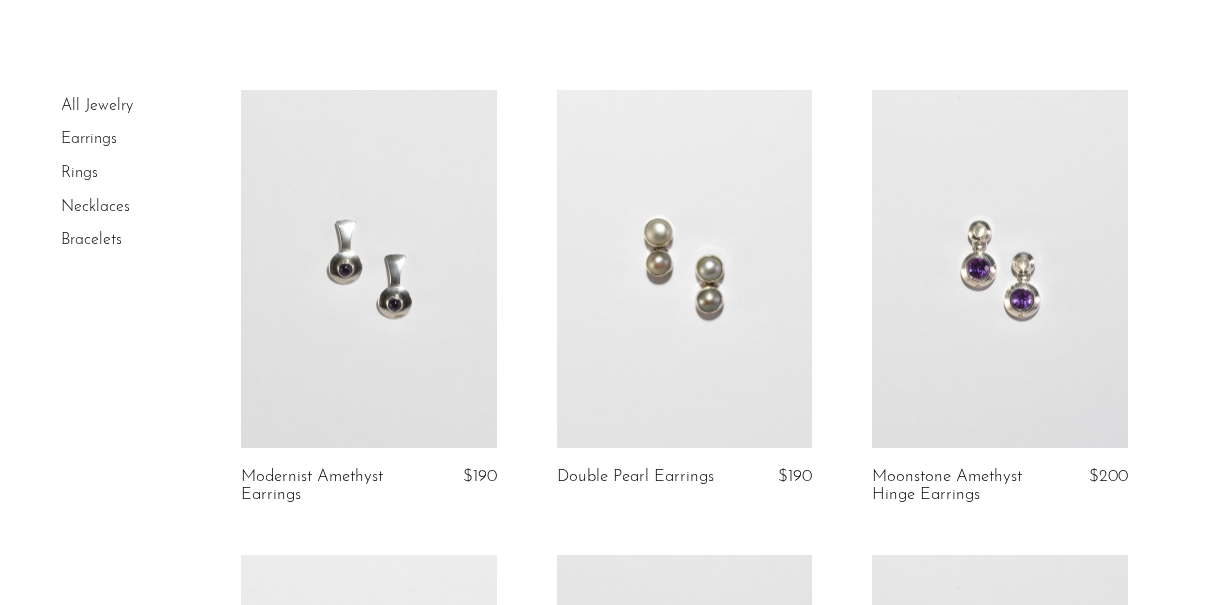 scroll, scrollTop: 113, scrollLeft: 0, axis: vertical 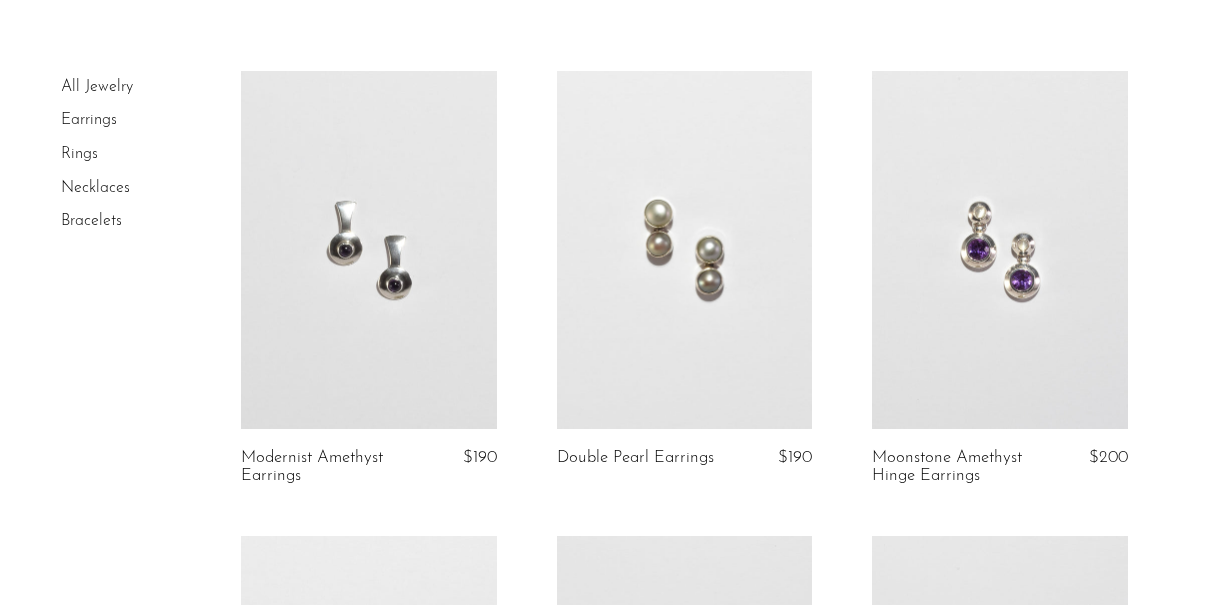 click at bounding box center [369, 250] 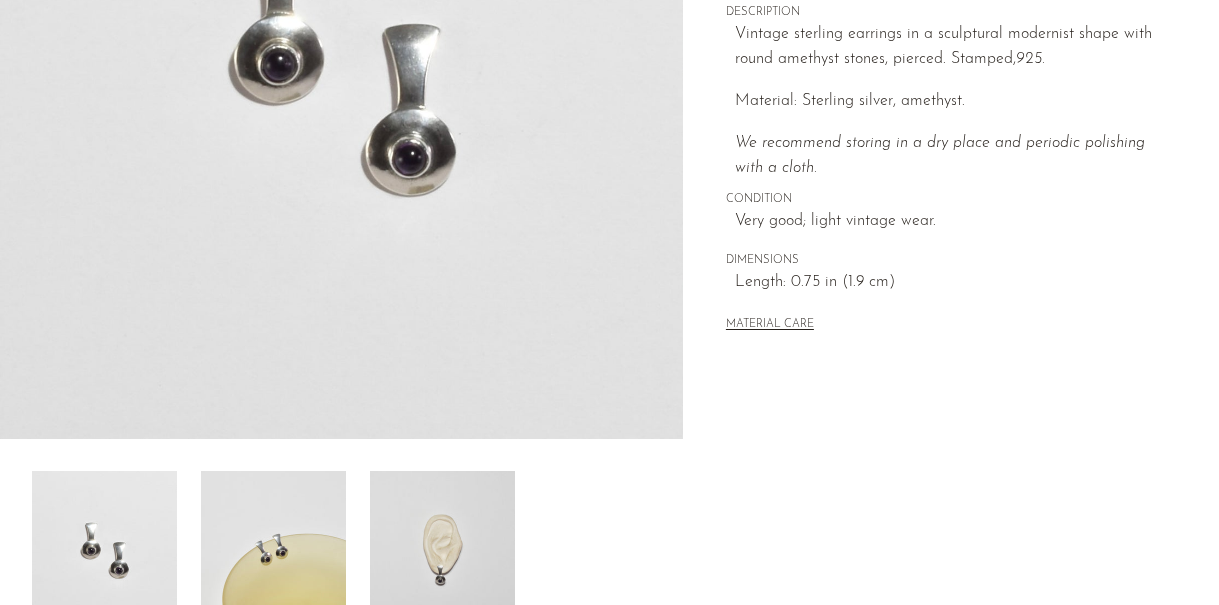 scroll, scrollTop: 440, scrollLeft: 0, axis: vertical 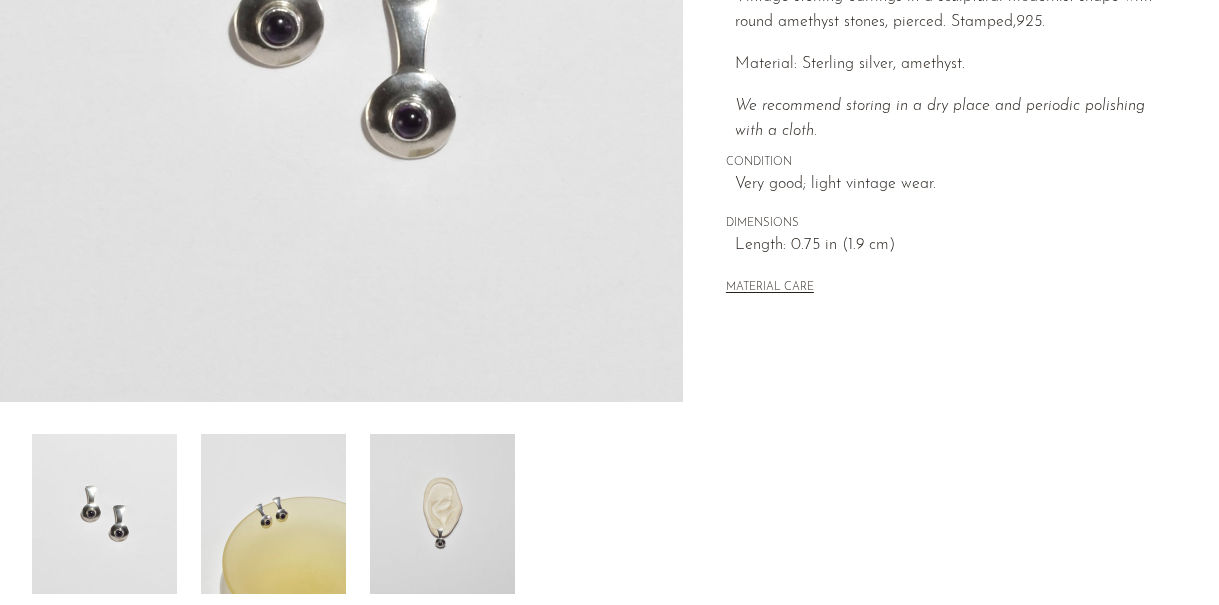 click at bounding box center (442, 514) 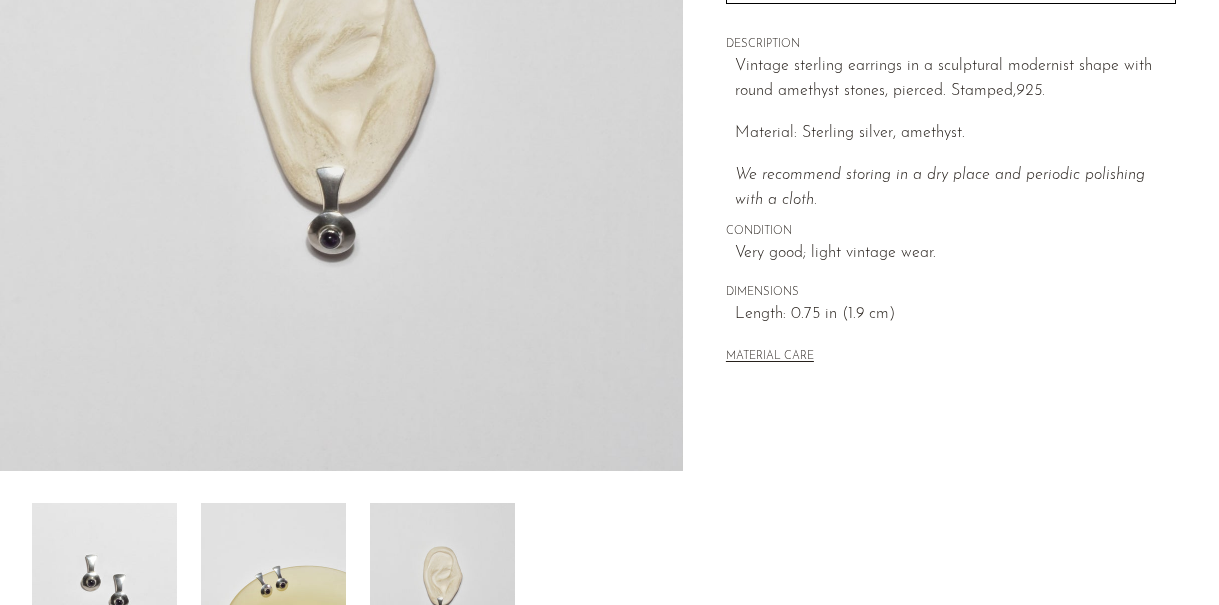 scroll, scrollTop: 351, scrollLeft: 0, axis: vertical 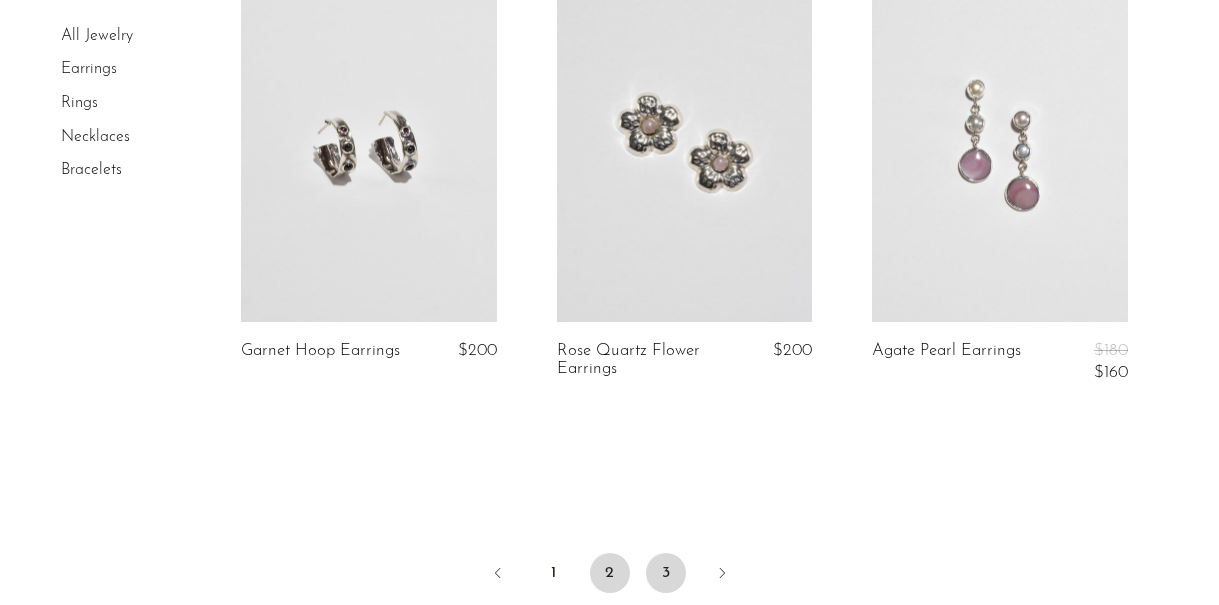 click on "3" at bounding box center [666, 573] 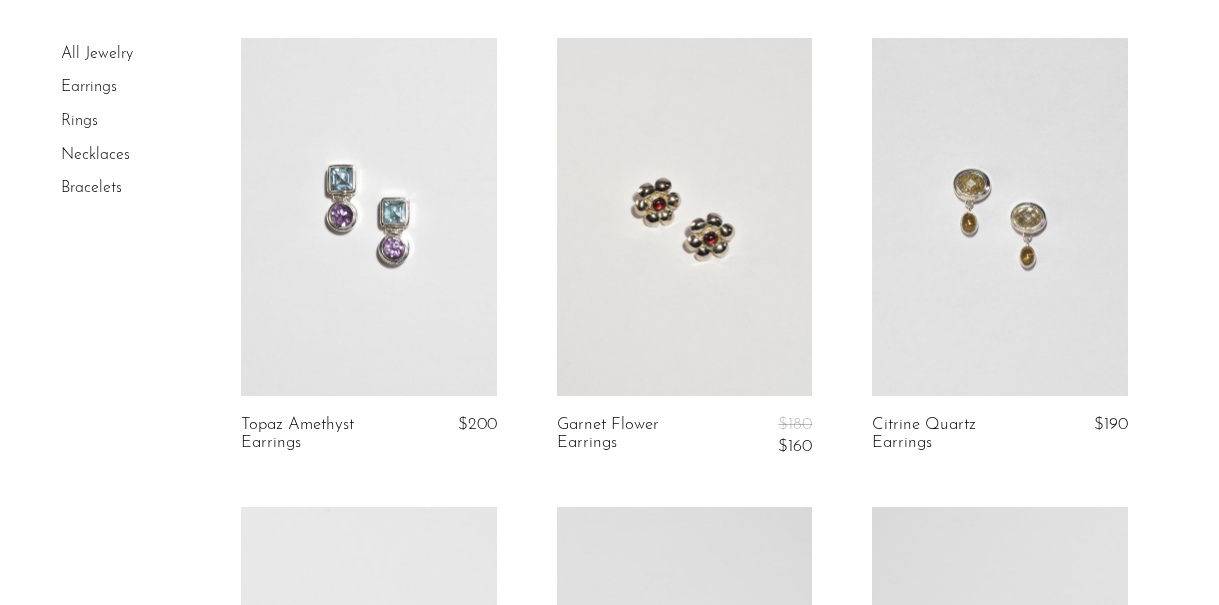 scroll, scrollTop: 185, scrollLeft: 0, axis: vertical 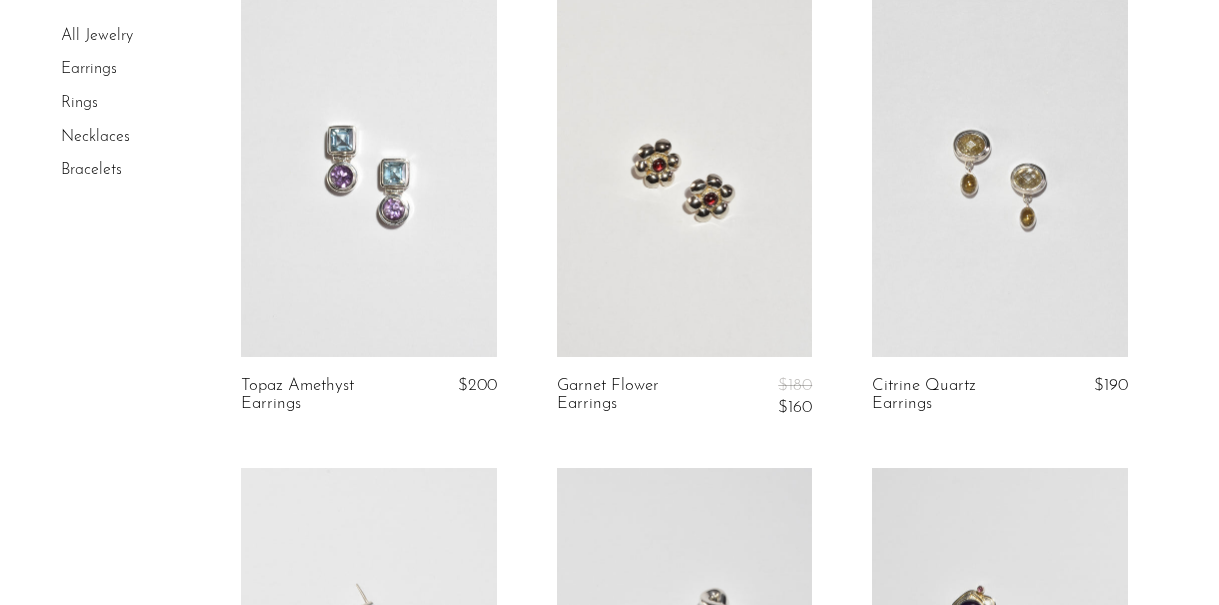 click at bounding box center [1000, 178] 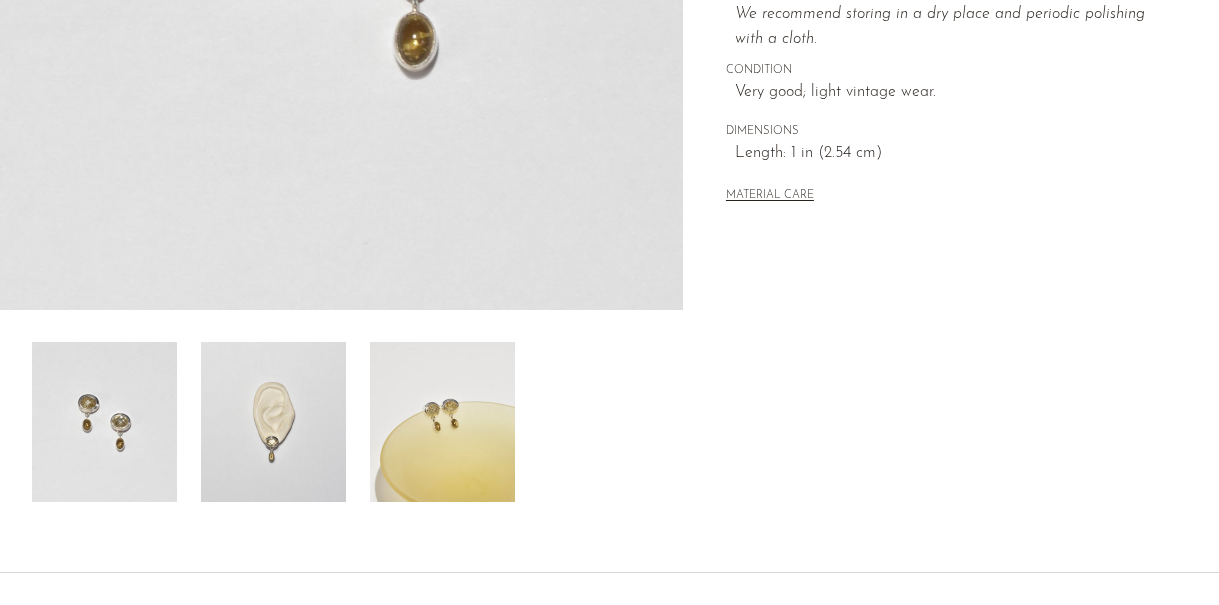 scroll, scrollTop: 533, scrollLeft: 0, axis: vertical 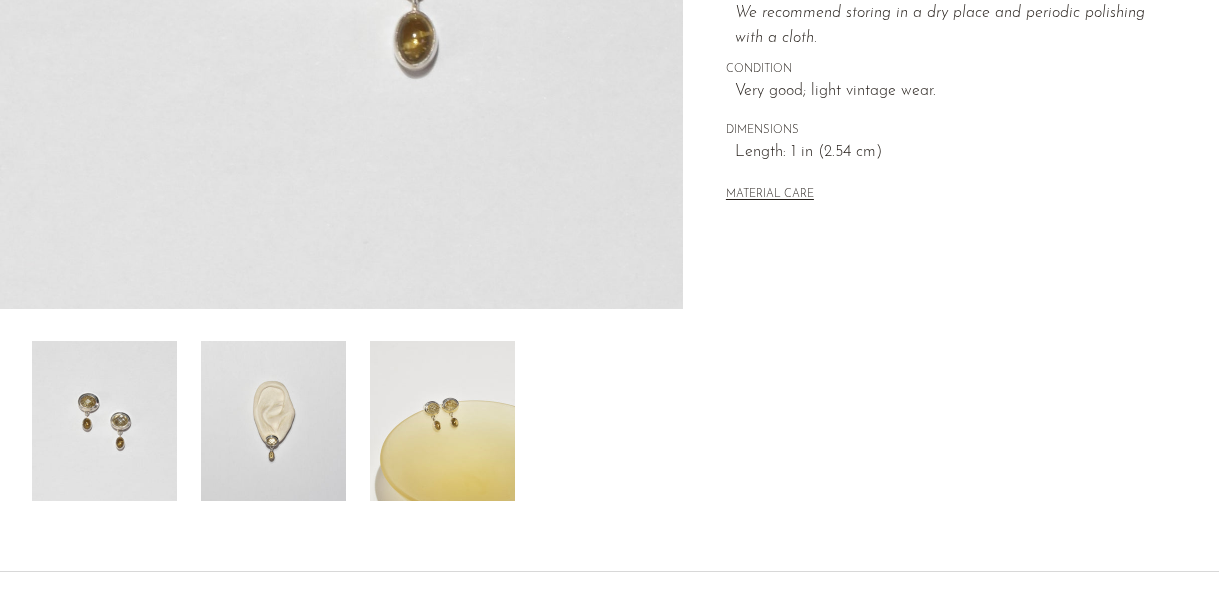 click at bounding box center [442, 421] 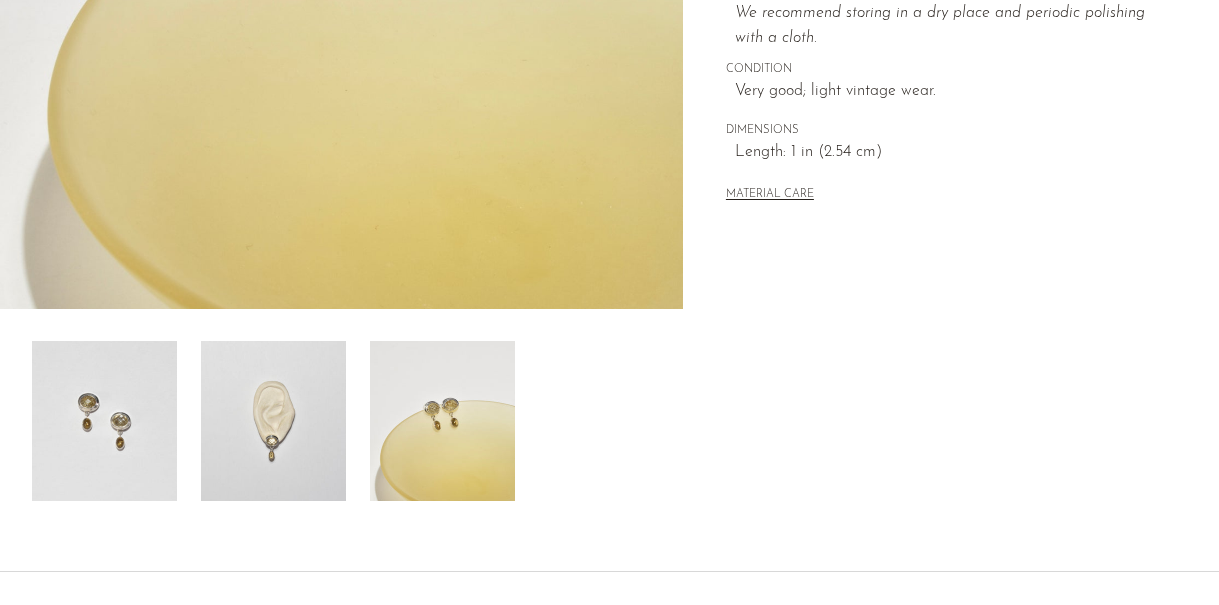 click at bounding box center [273, 421] 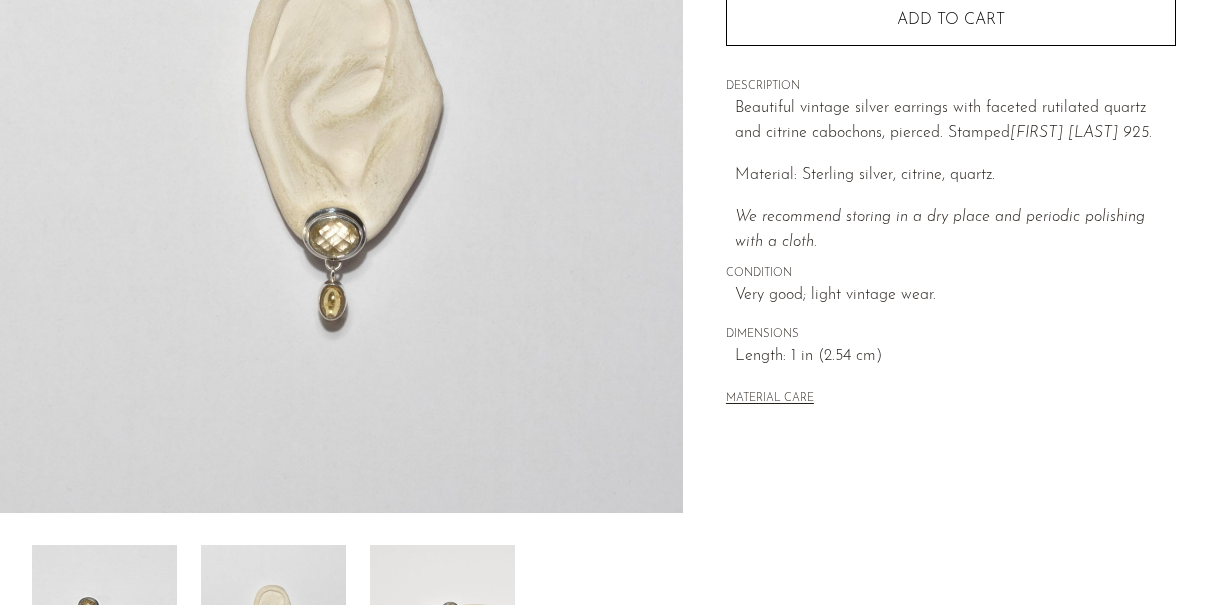 scroll, scrollTop: 328, scrollLeft: 0, axis: vertical 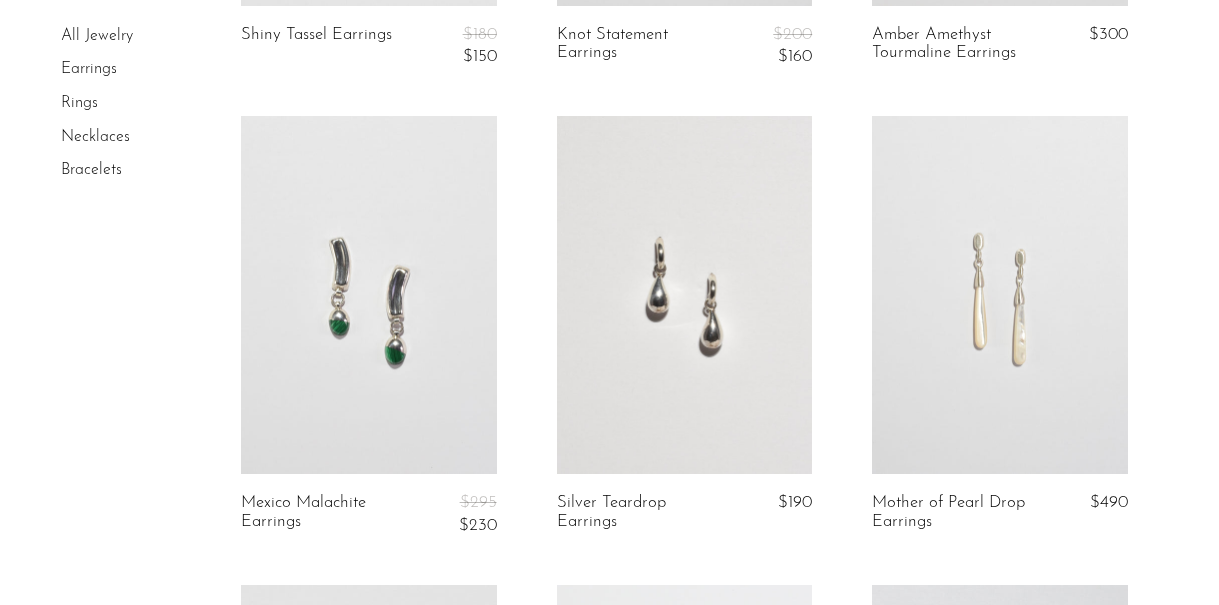 click at bounding box center (685, 295) 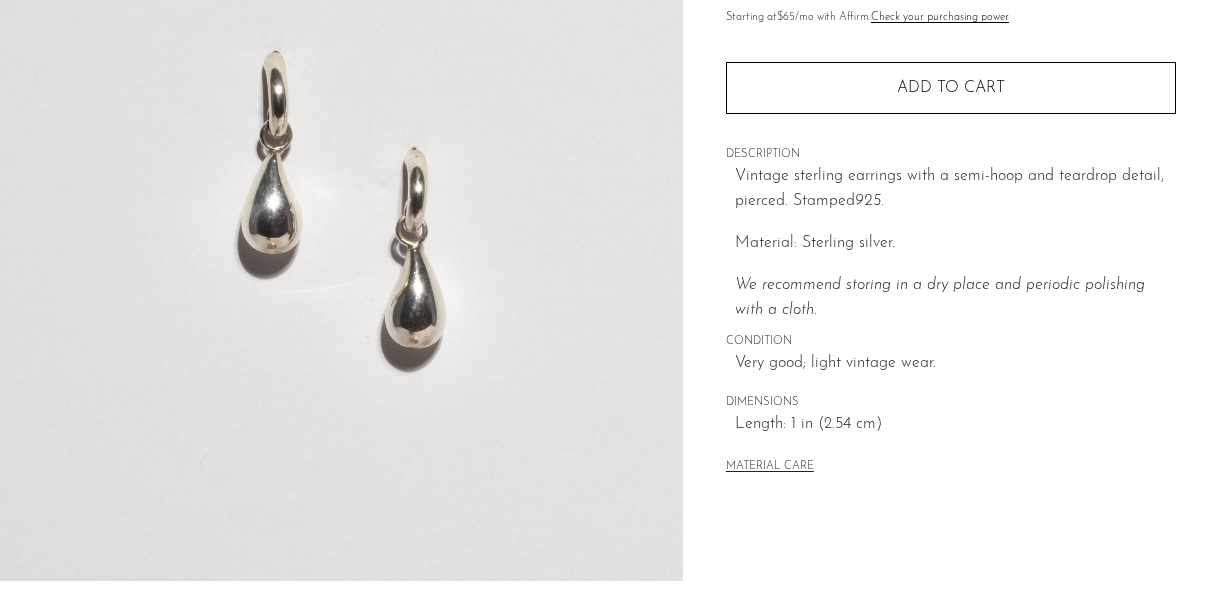 scroll, scrollTop: 621, scrollLeft: 0, axis: vertical 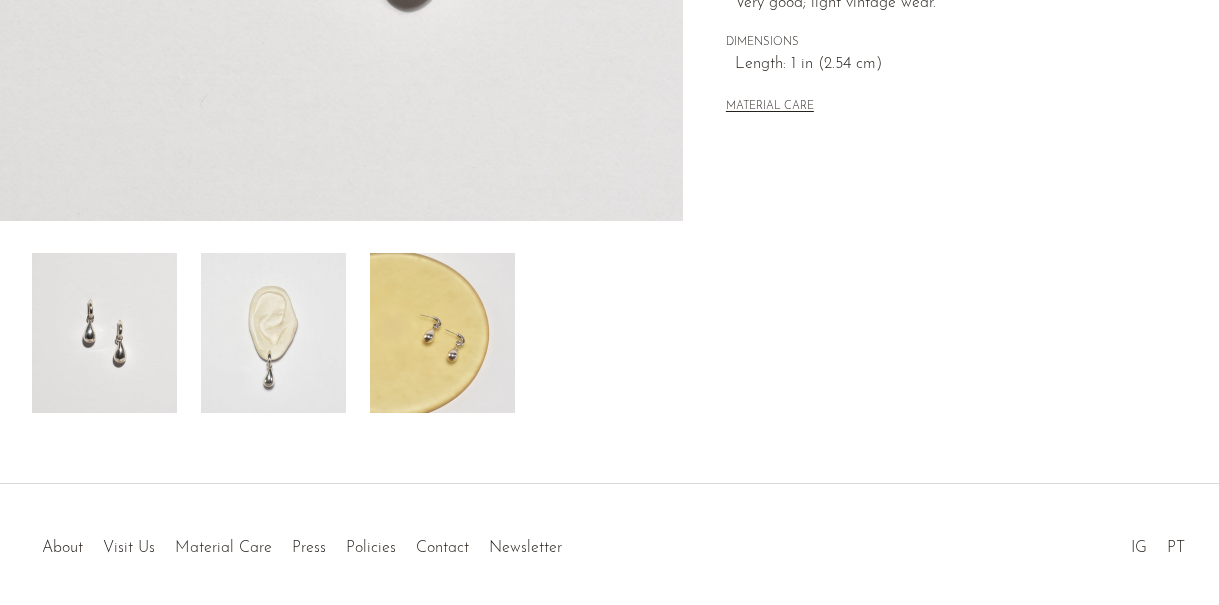 click at bounding box center (273, 333) 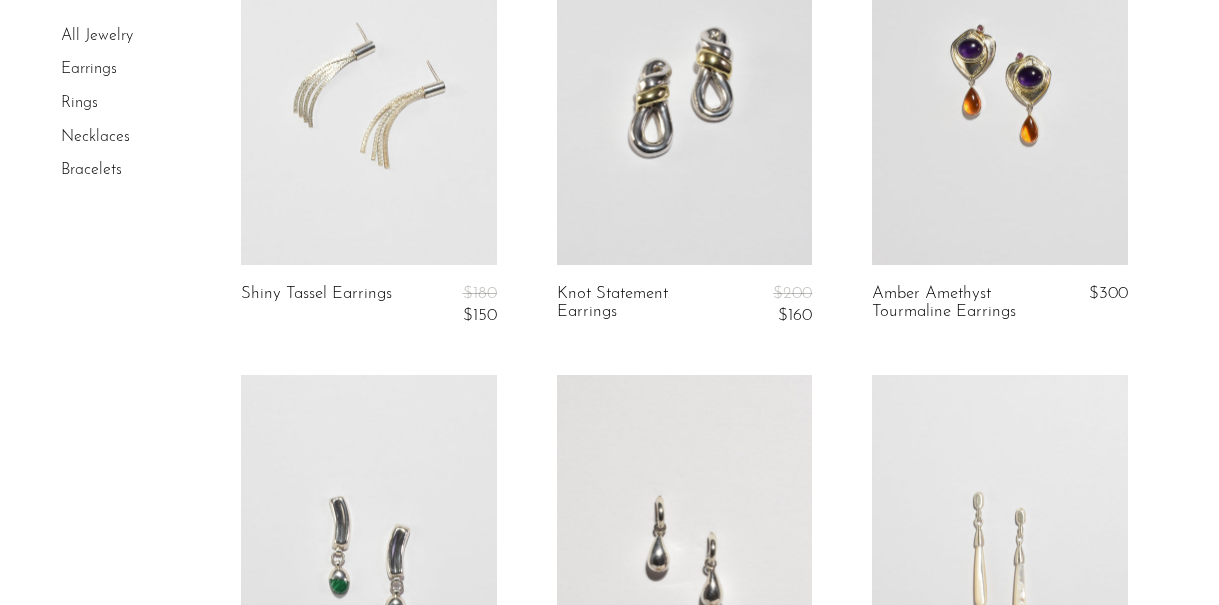scroll, scrollTop: 1095, scrollLeft: 0, axis: vertical 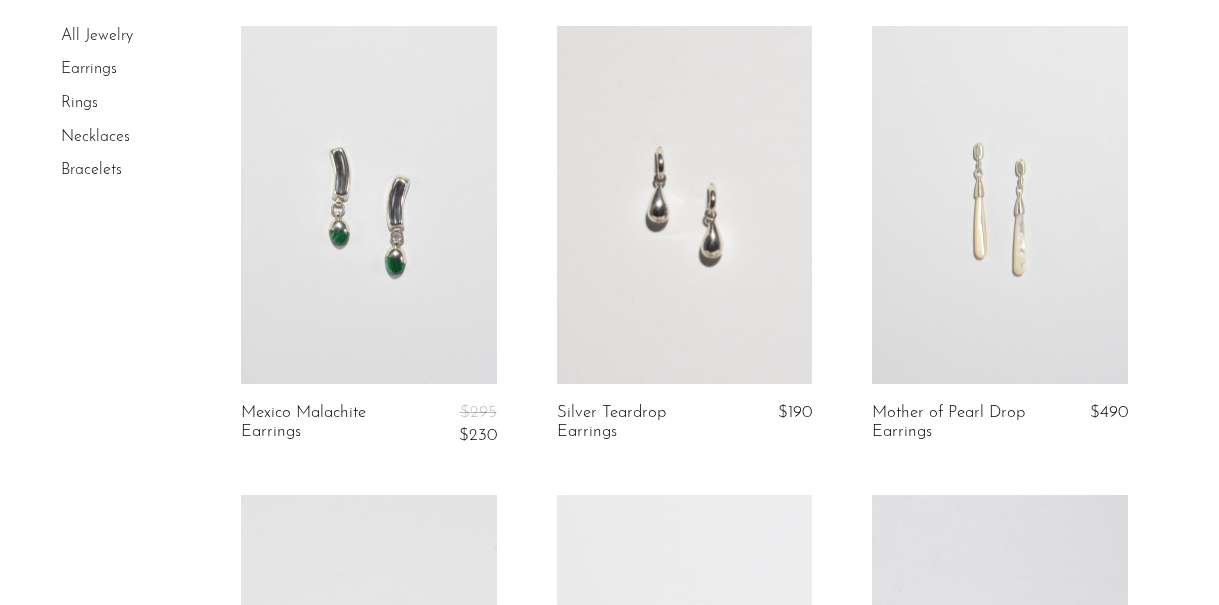 click at bounding box center (685, 205) 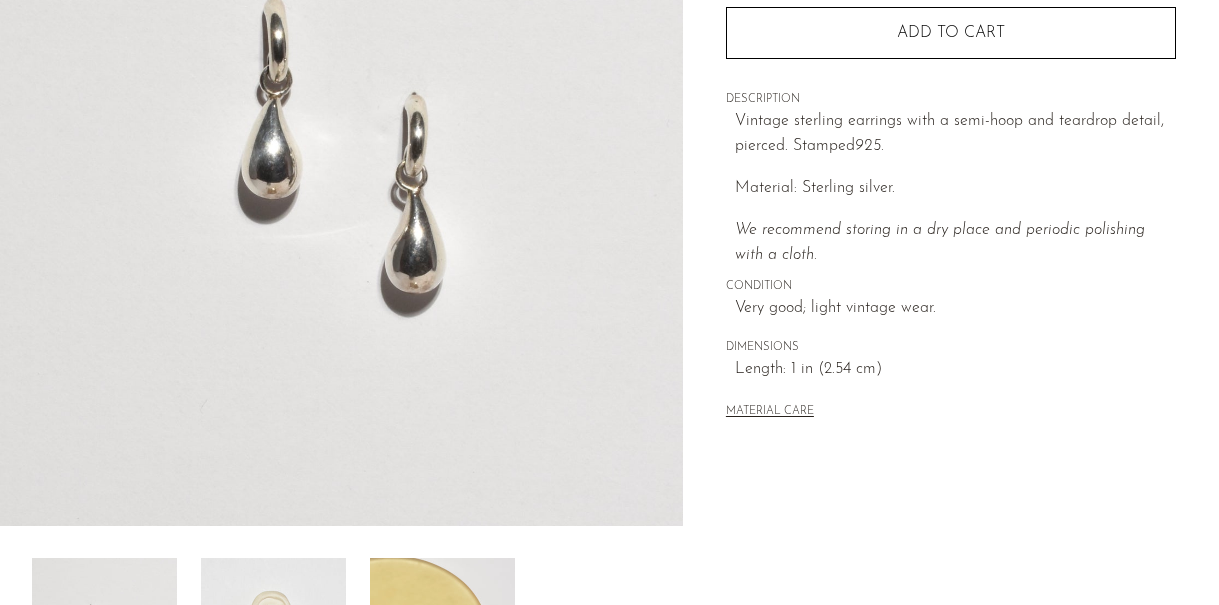 scroll, scrollTop: 591, scrollLeft: 0, axis: vertical 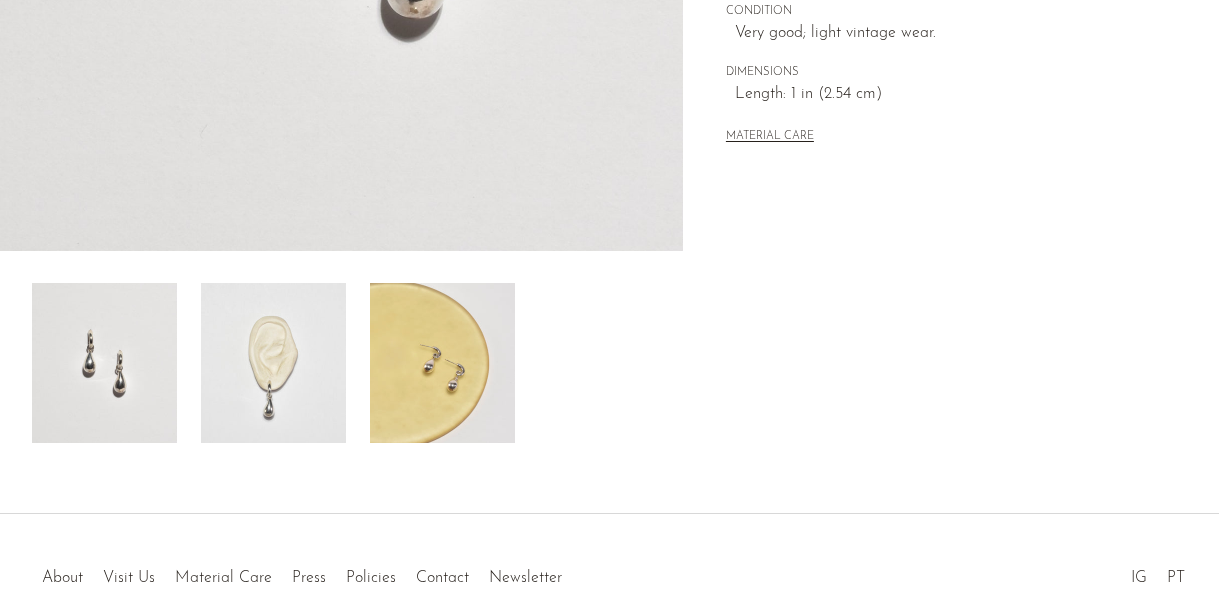 click at bounding box center (442, 363) 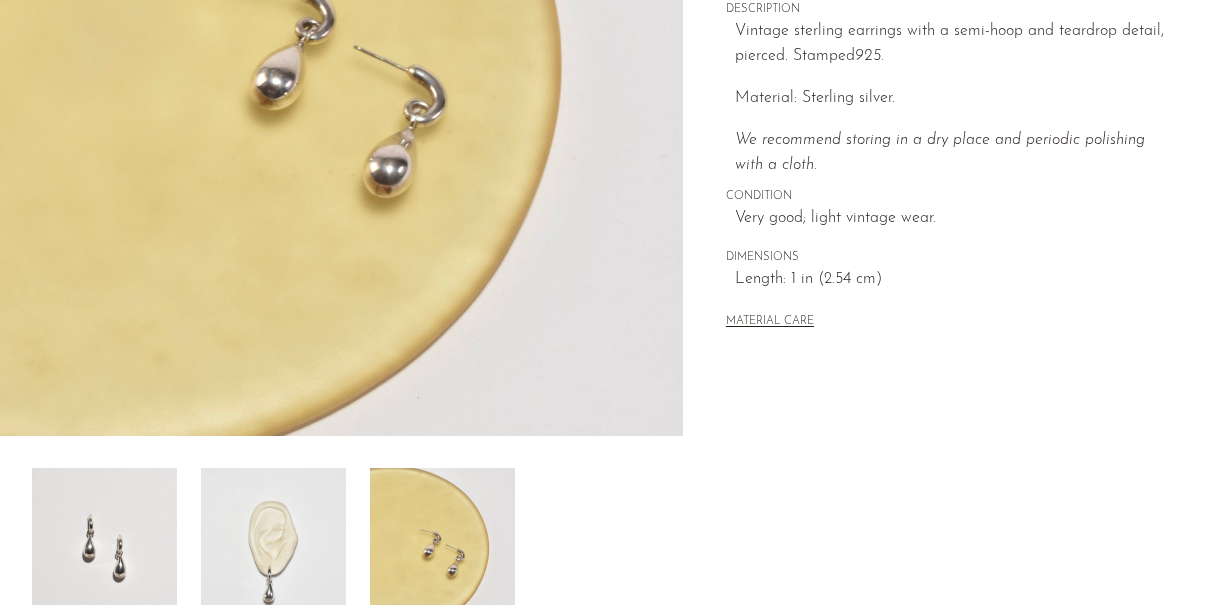 scroll, scrollTop: 407, scrollLeft: 0, axis: vertical 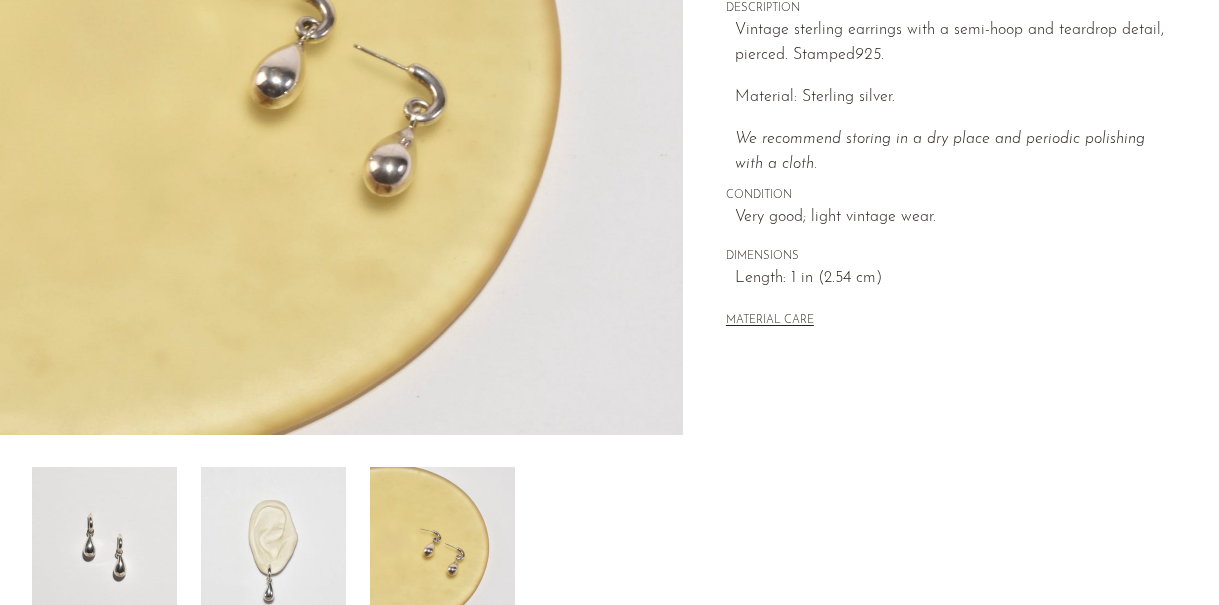 click at bounding box center [273, 547] 